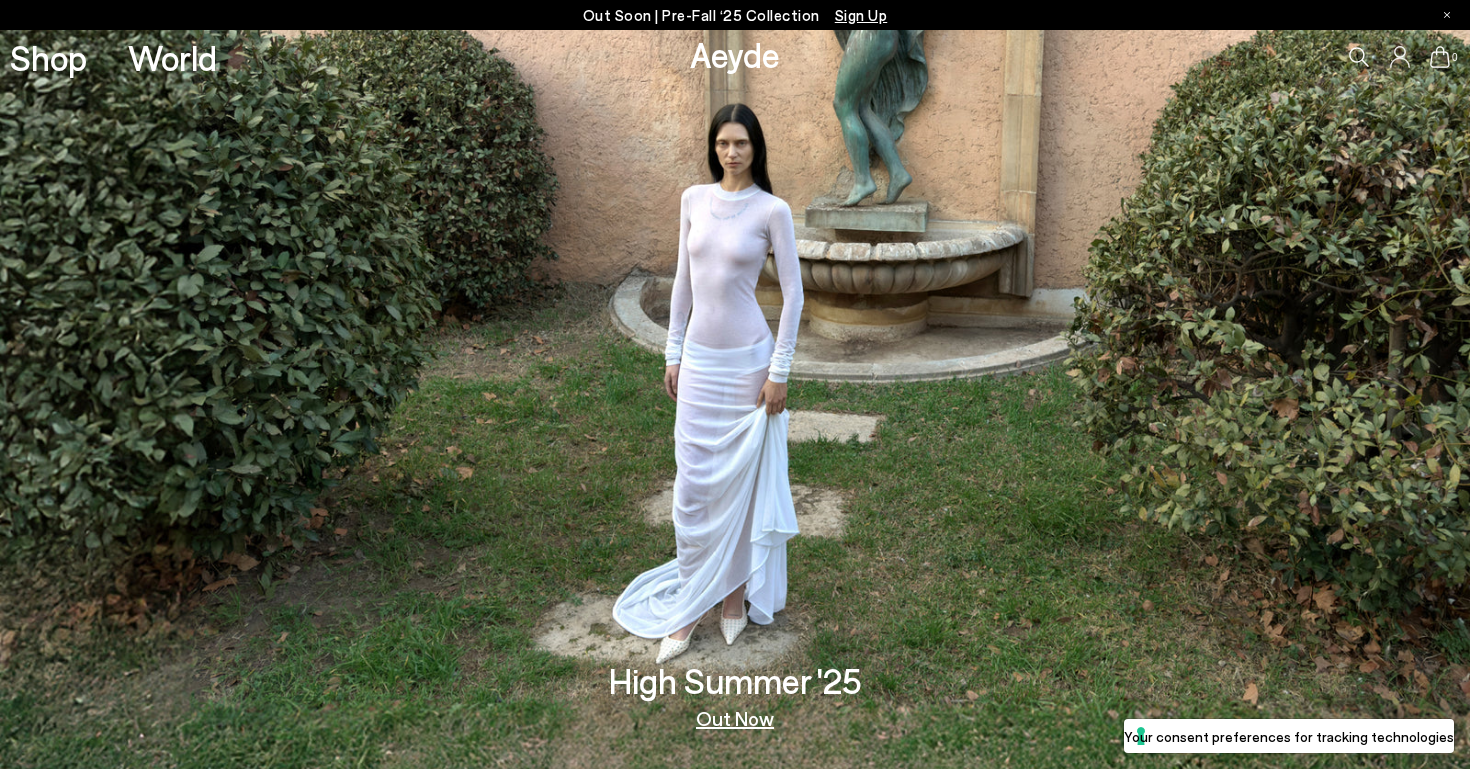 scroll, scrollTop: 0, scrollLeft: 0, axis: both 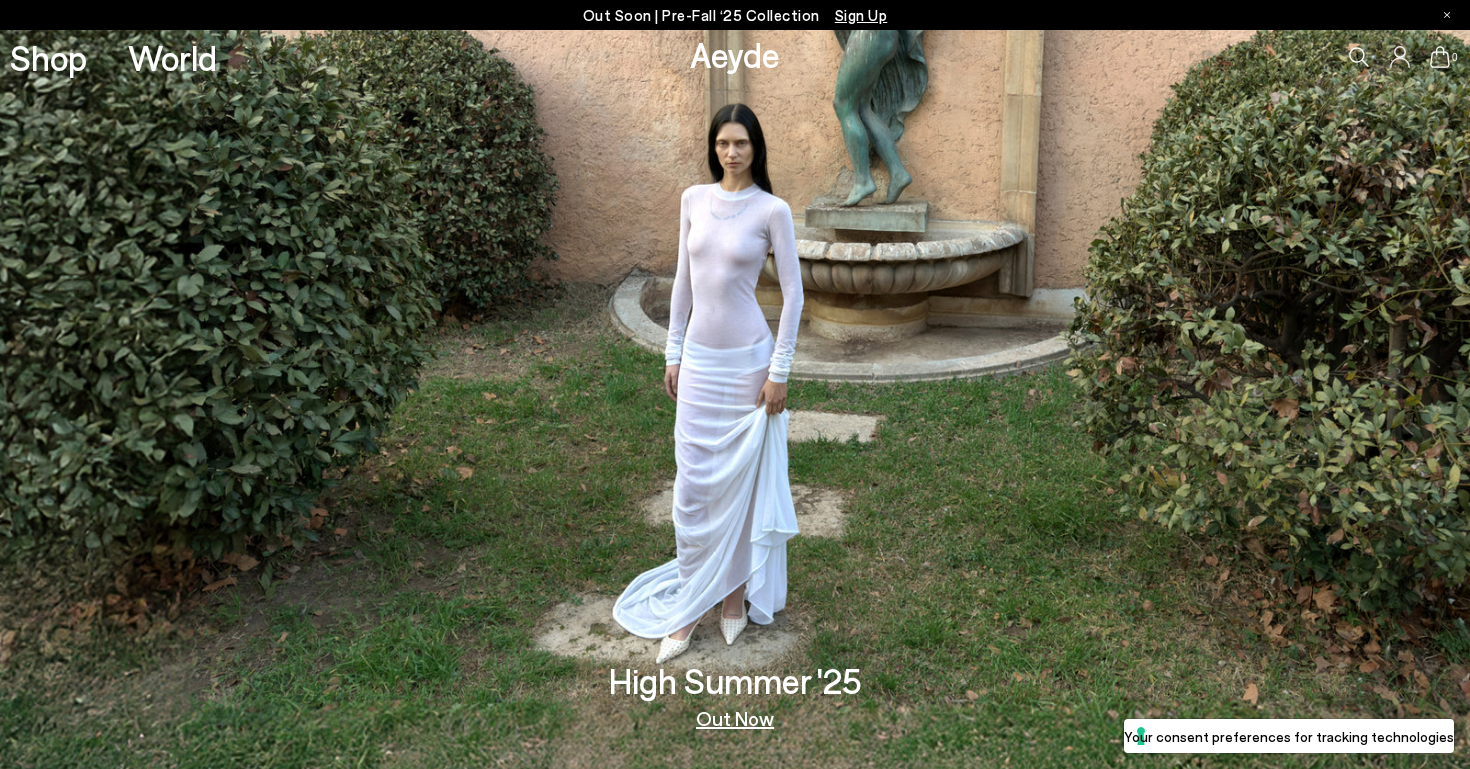 click 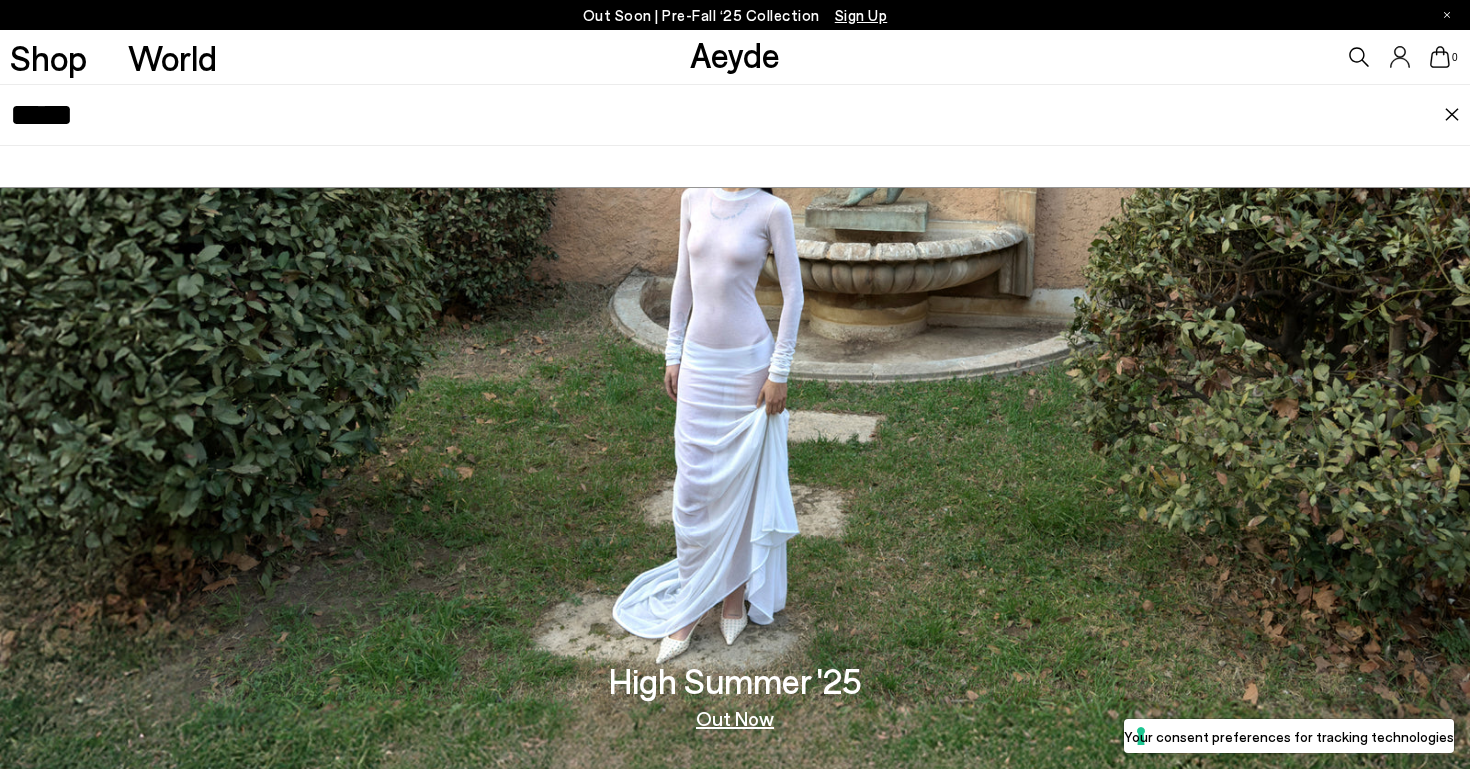 drag, startPoint x: 126, startPoint y: 115, endPoint x: 45, endPoint y: 111, distance: 81.09871 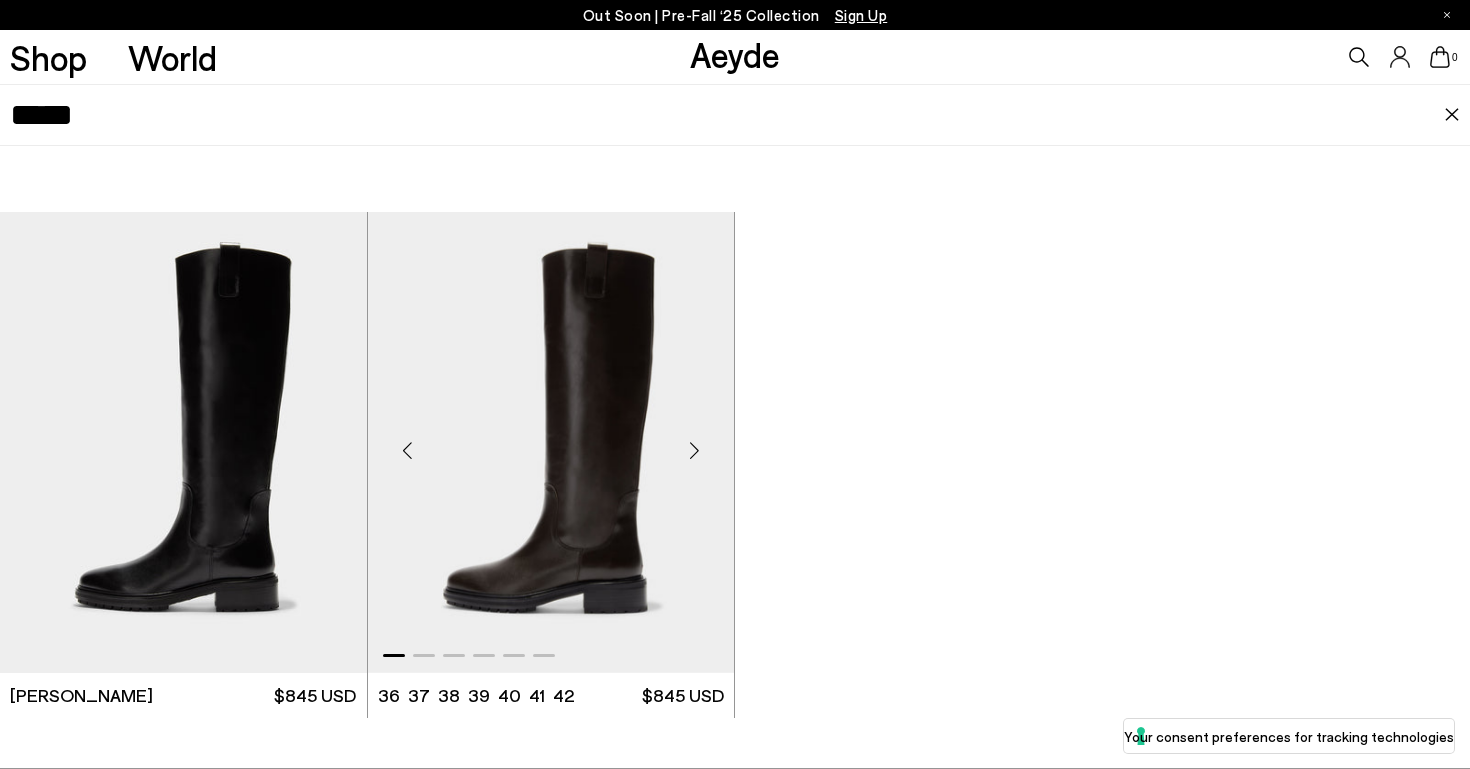 type on "*****" 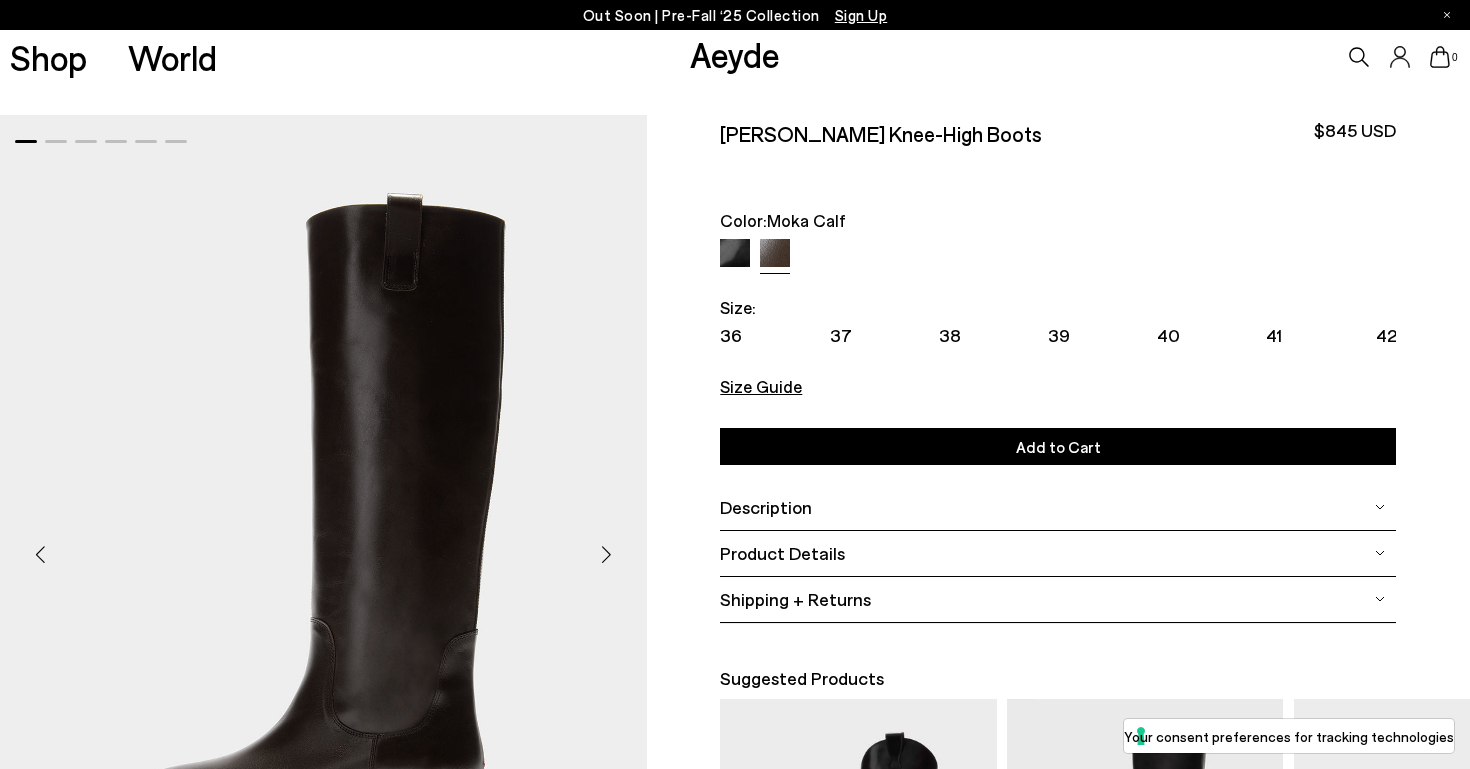 scroll, scrollTop: 0, scrollLeft: 0, axis: both 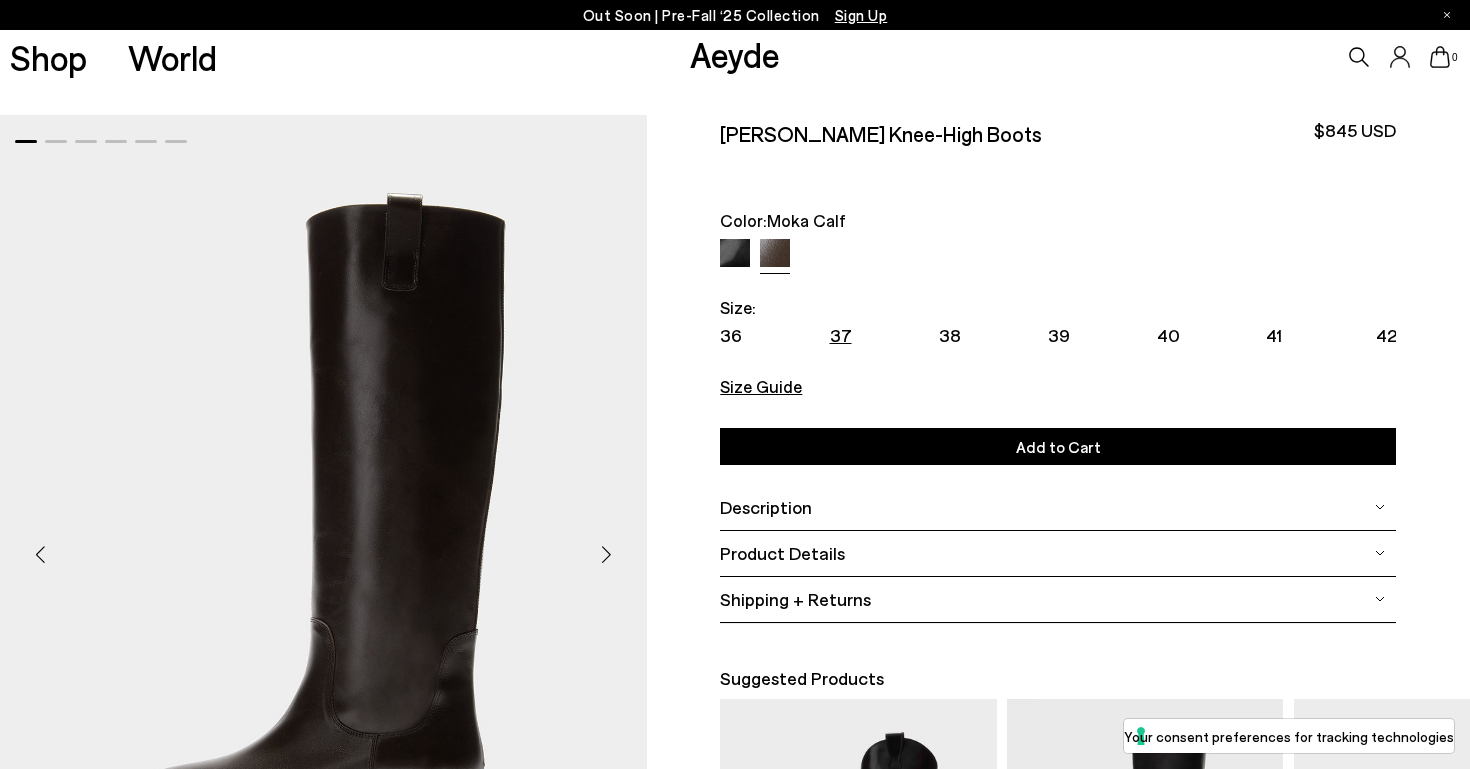 click on "37" at bounding box center [841, 335] 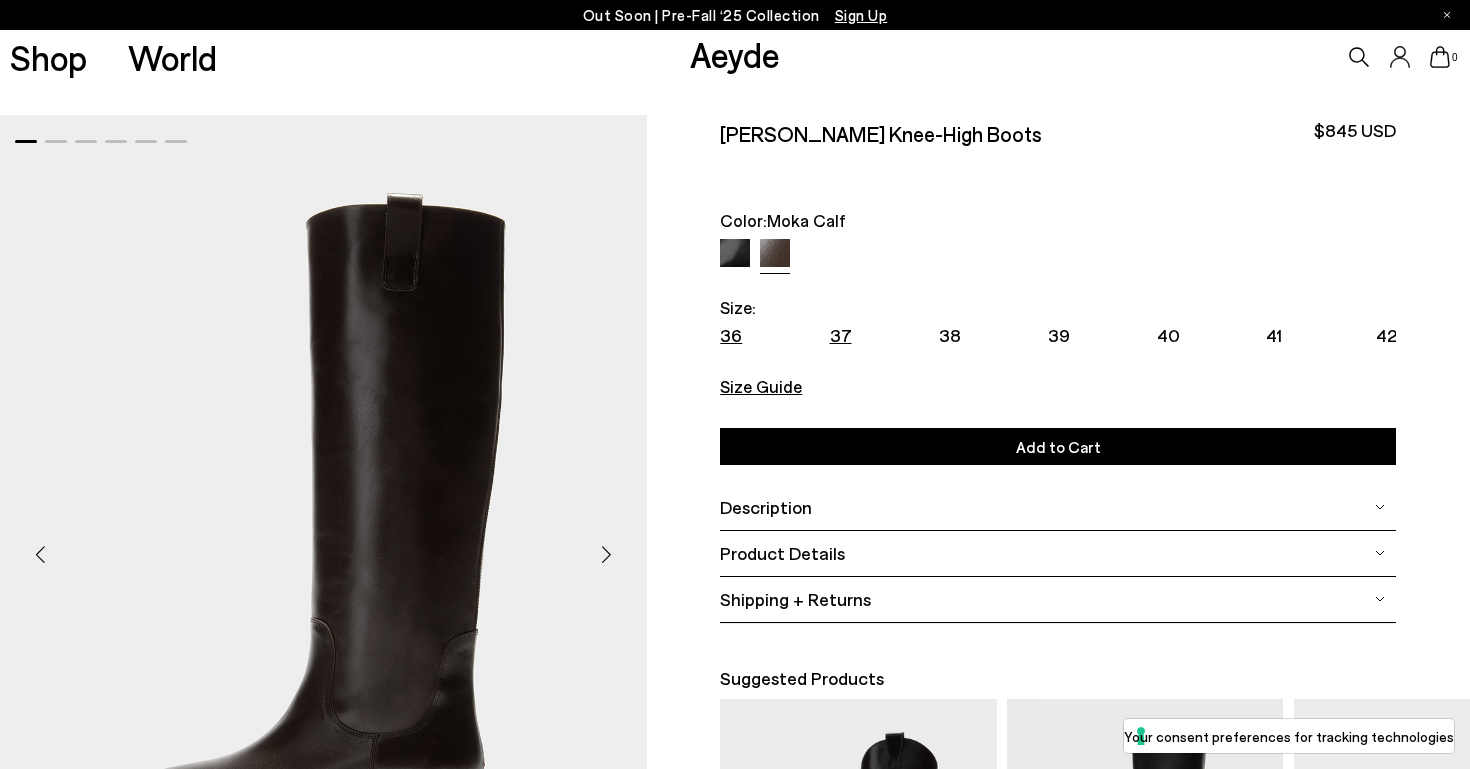 click on "36" at bounding box center (731, 335) 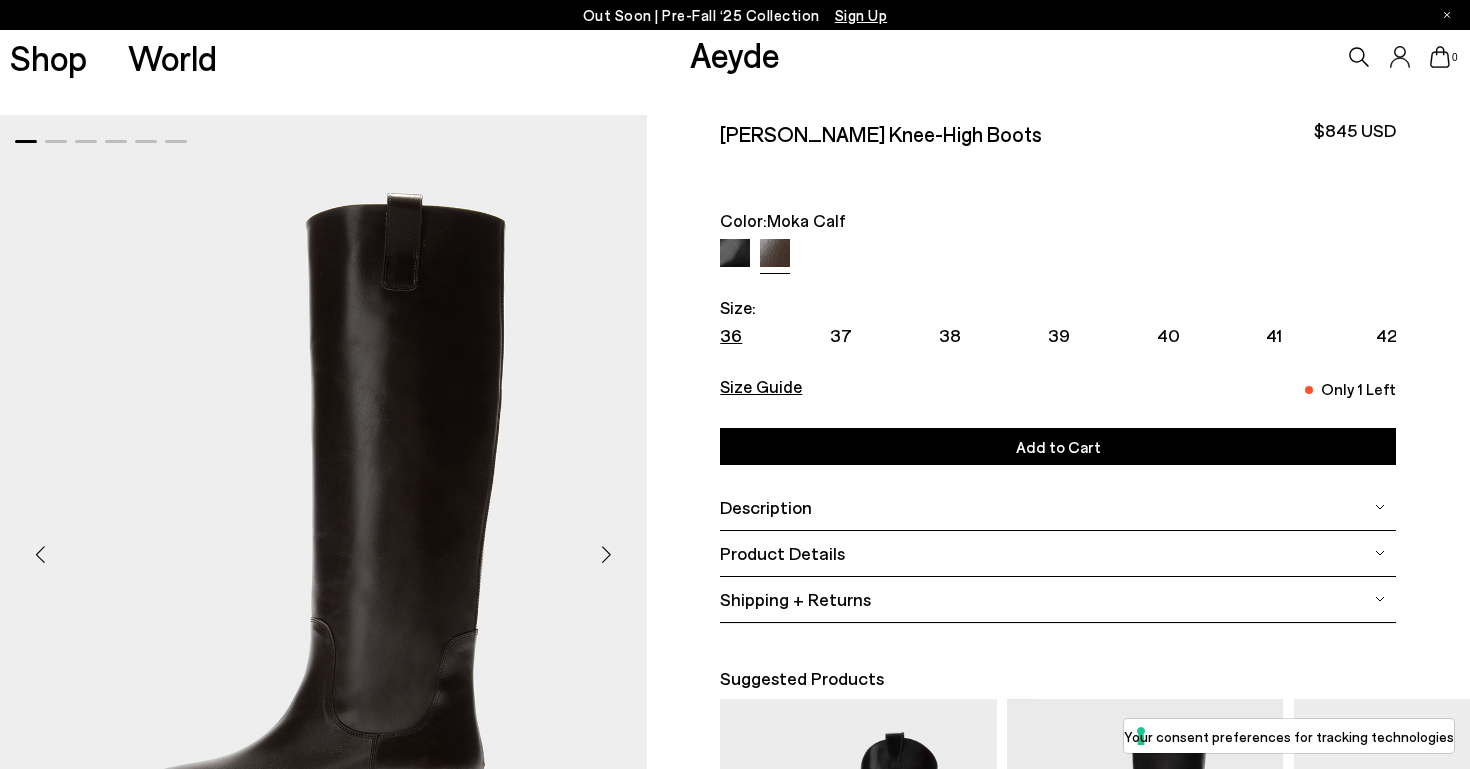 click on "37" at bounding box center [884, 335] 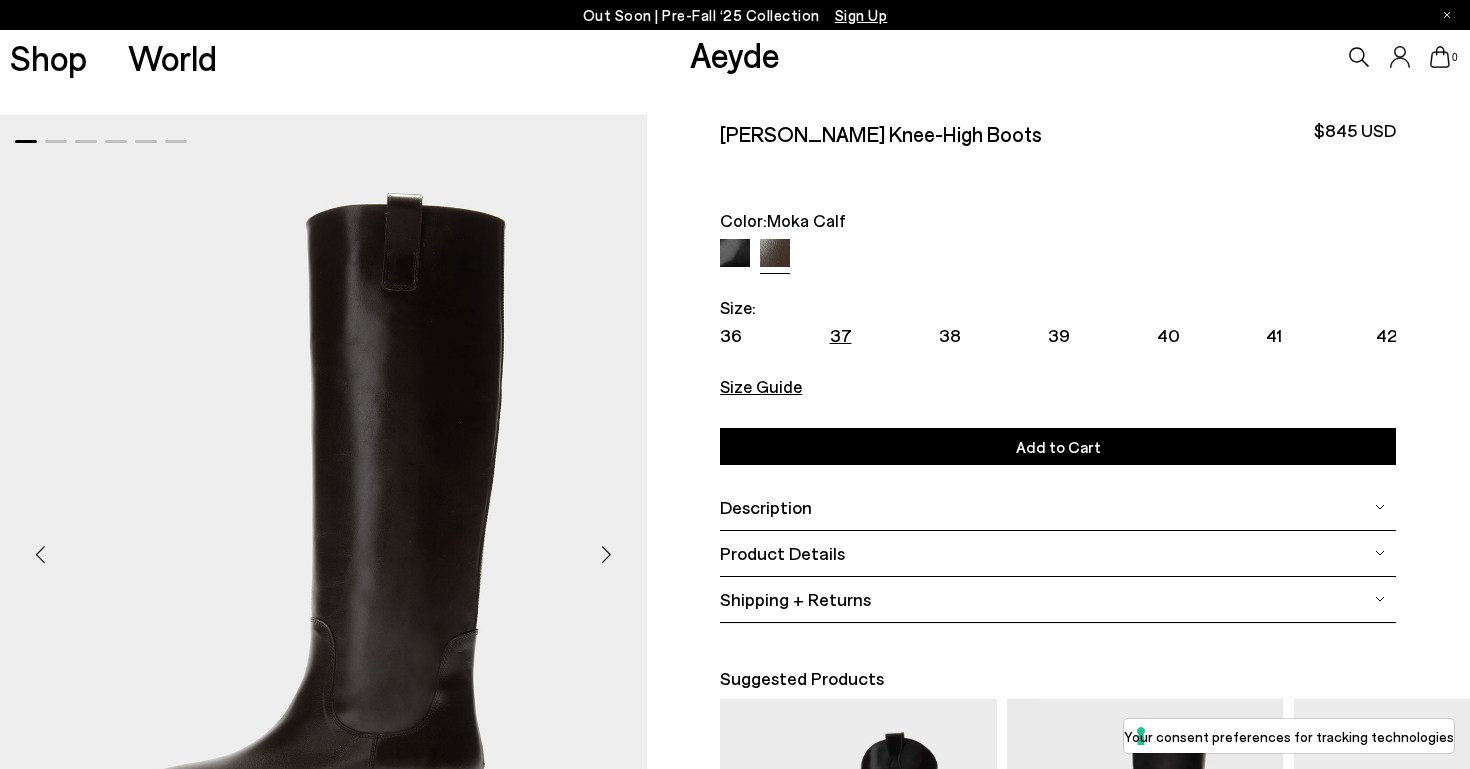 click on "Add to Cart
Select a Size" at bounding box center [1058, 446] 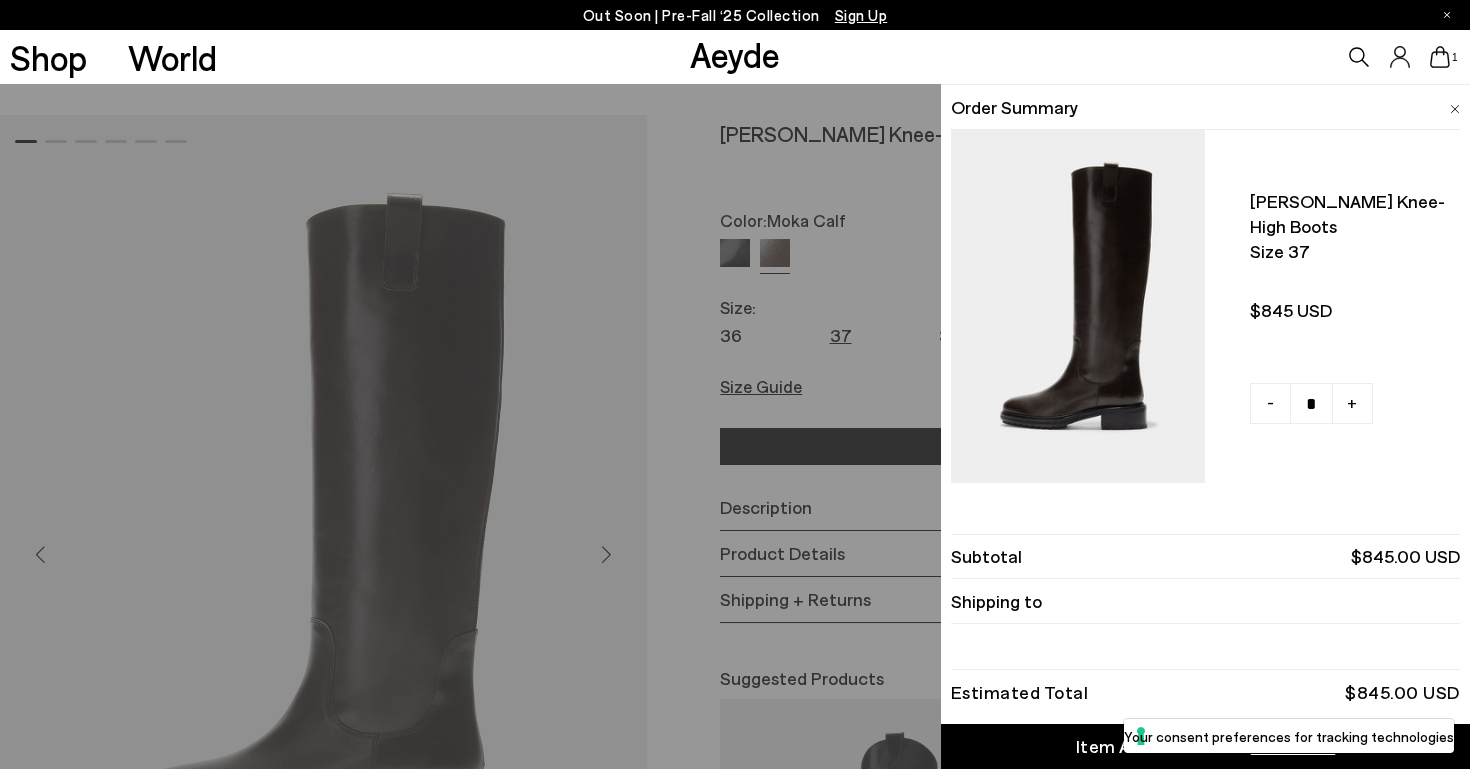 click on "Item Added to Cart" at bounding box center (1158, 746) 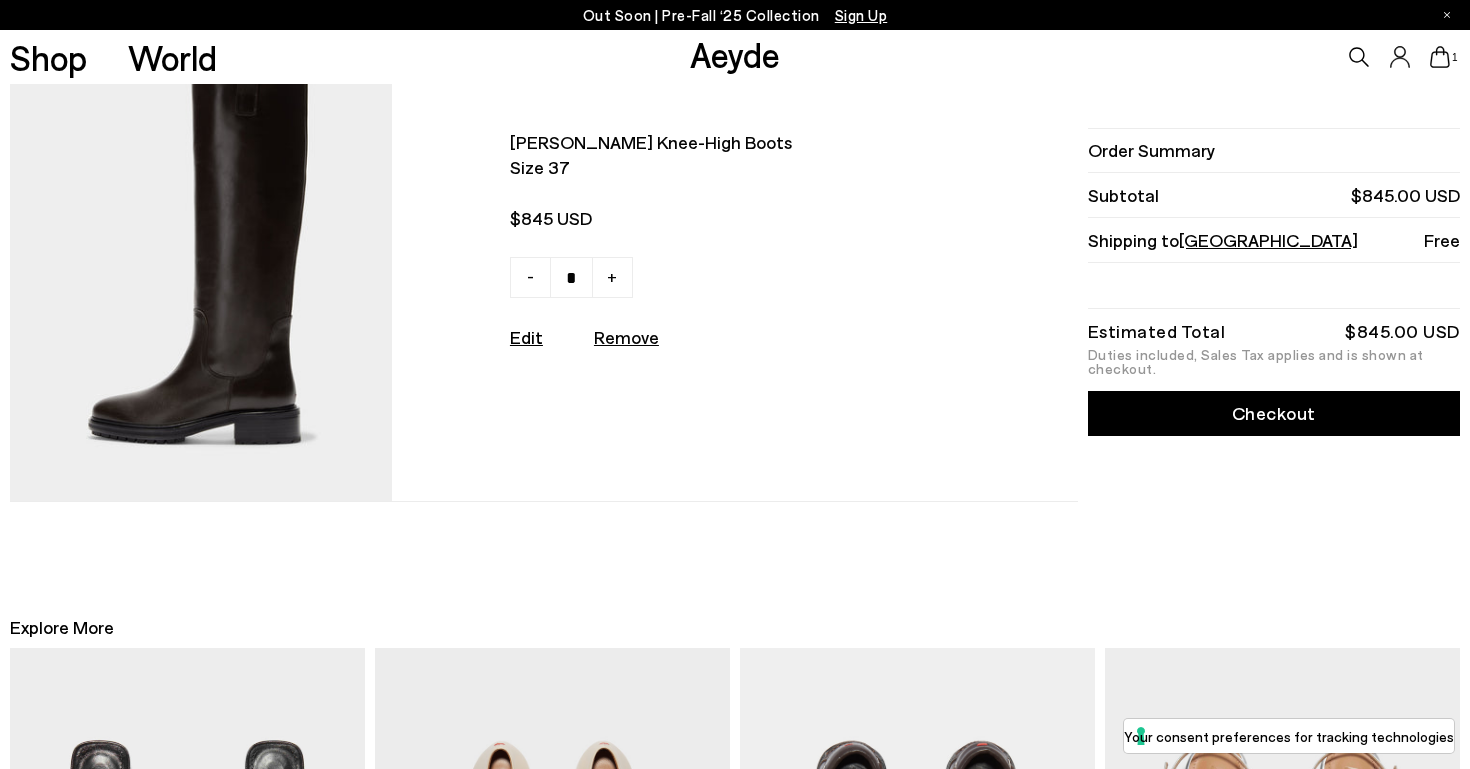 scroll, scrollTop: 0, scrollLeft: 0, axis: both 